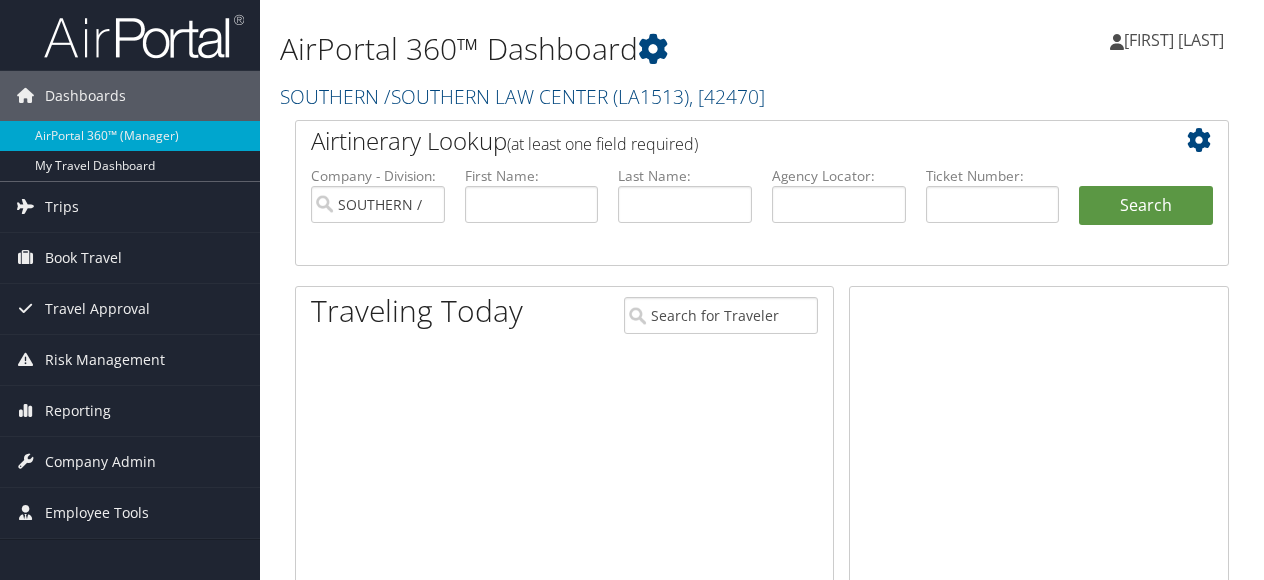 scroll, scrollTop: 0, scrollLeft: 0, axis: both 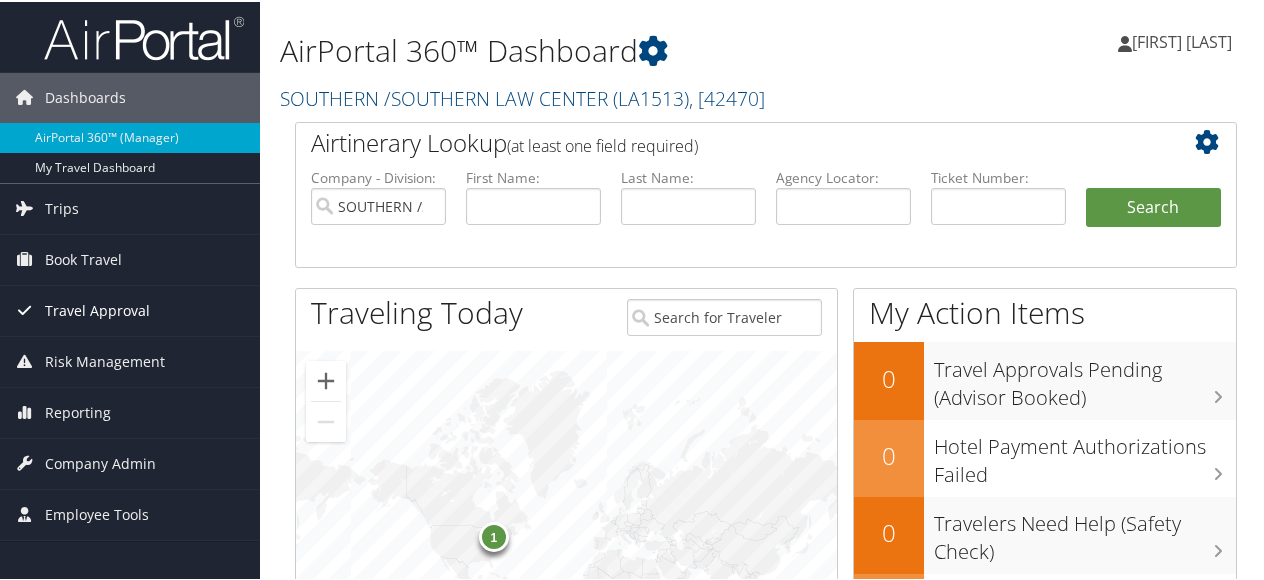click on "Travel Approval" at bounding box center (97, 309) 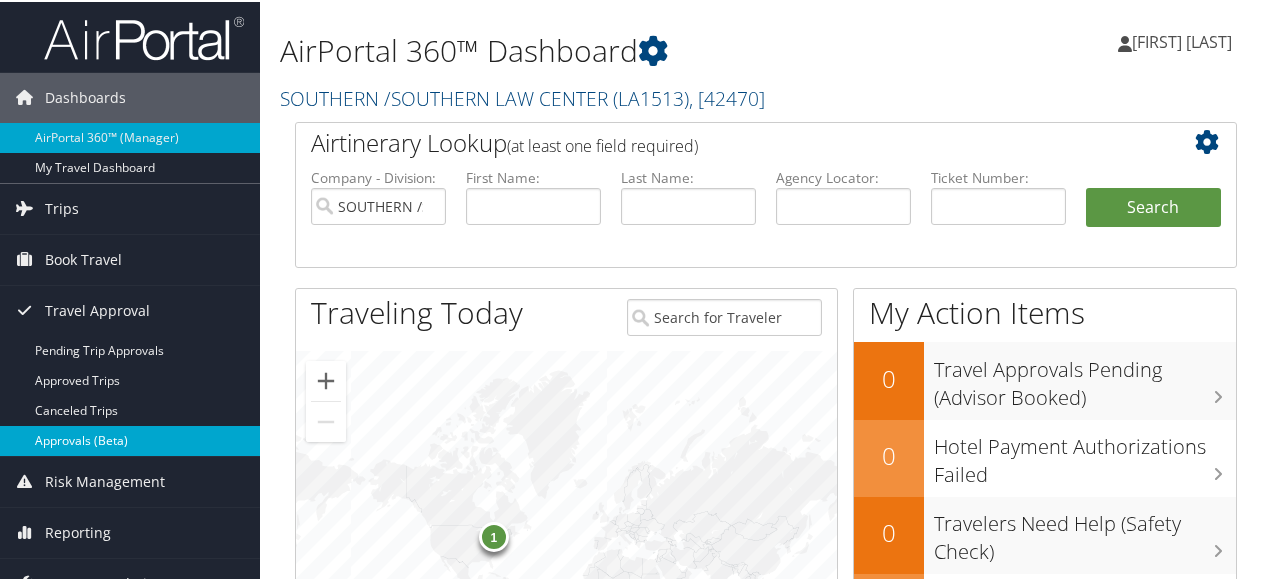 click on "Approvals (Beta)" at bounding box center (130, 439) 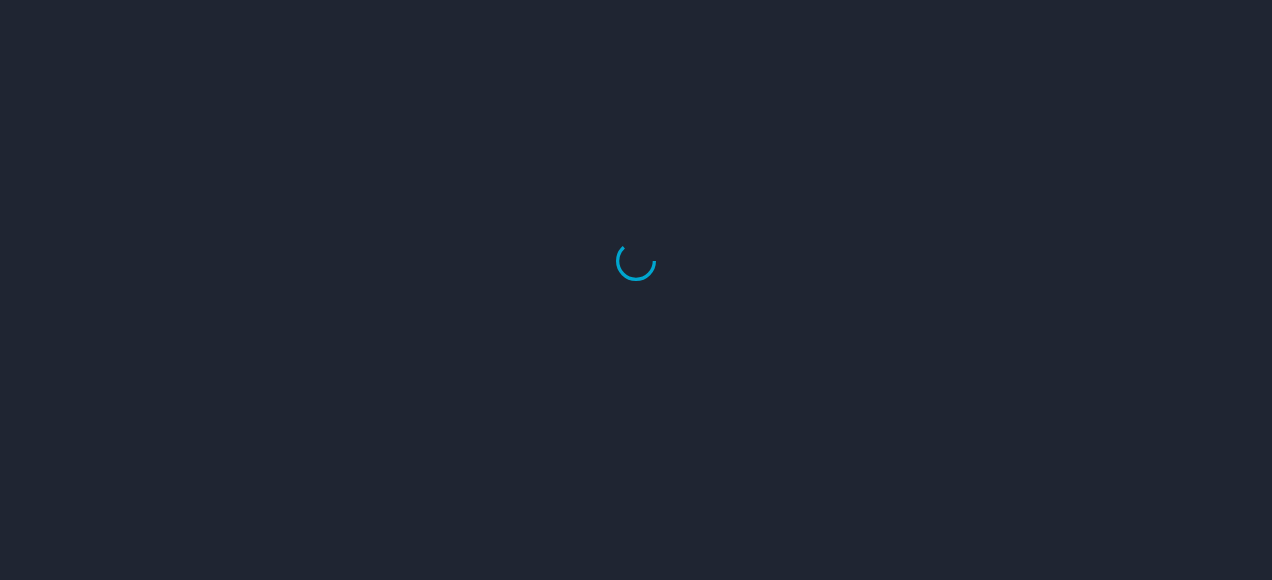 scroll, scrollTop: 0, scrollLeft: 0, axis: both 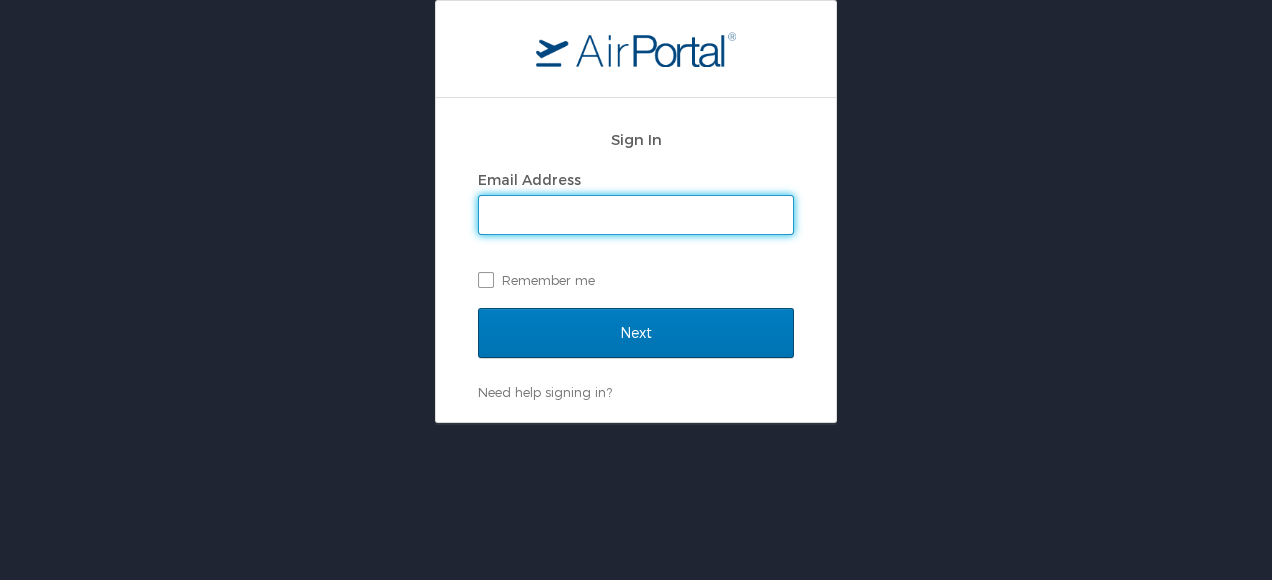 click on "Email Address" at bounding box center (636, 215) 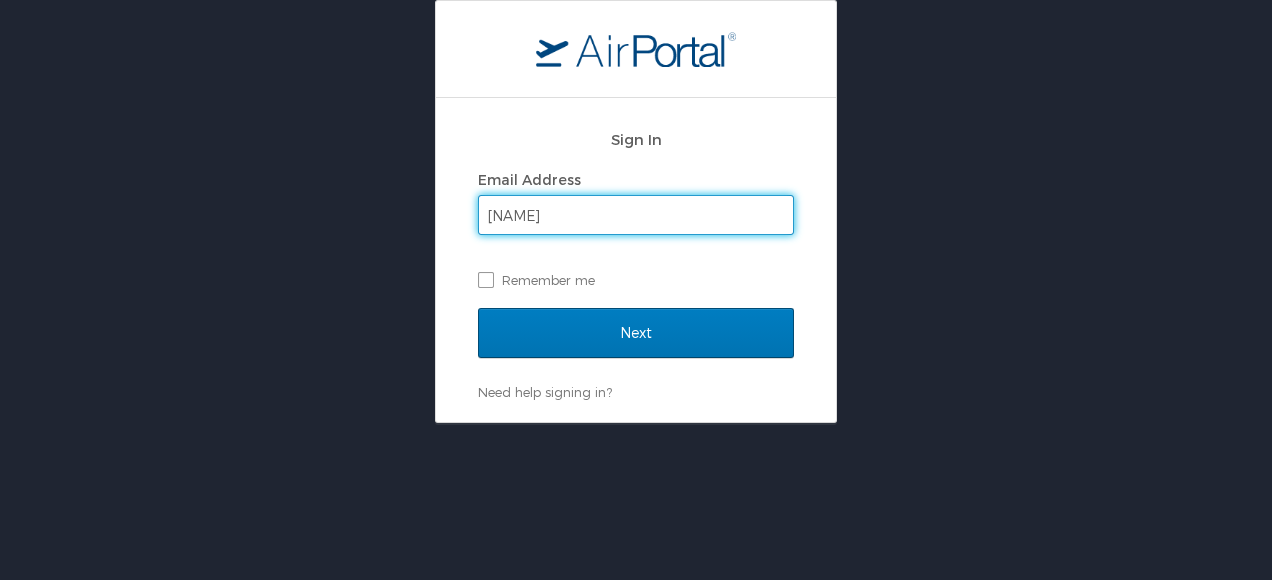 type on "[EMAIL]" 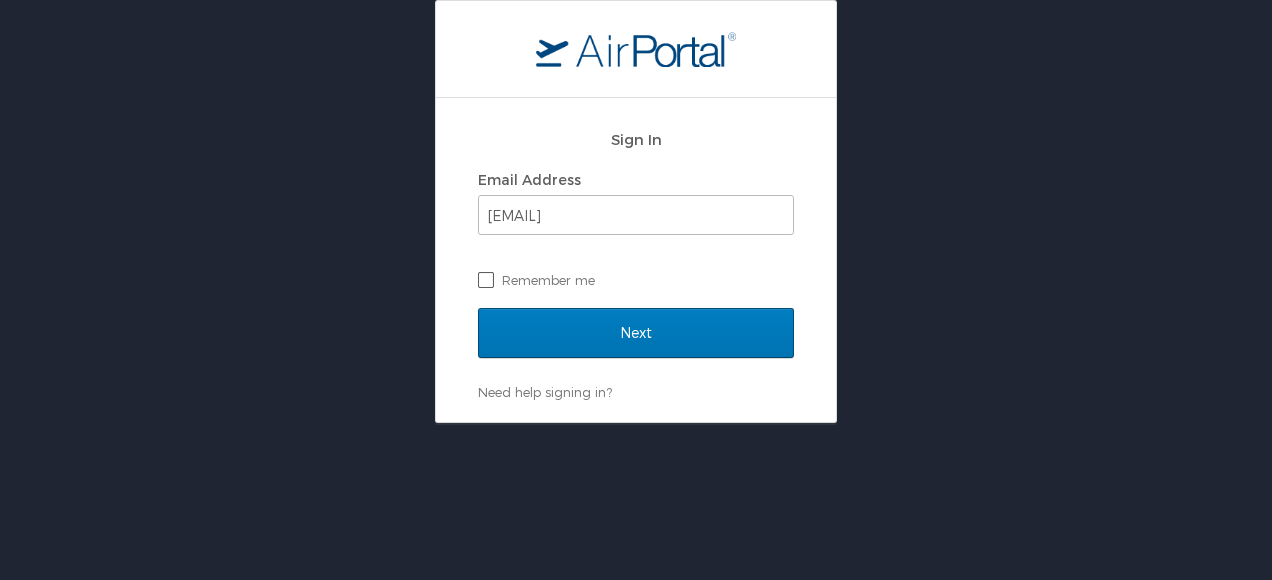 click on "Remember me" at bounding box center [636, 280] 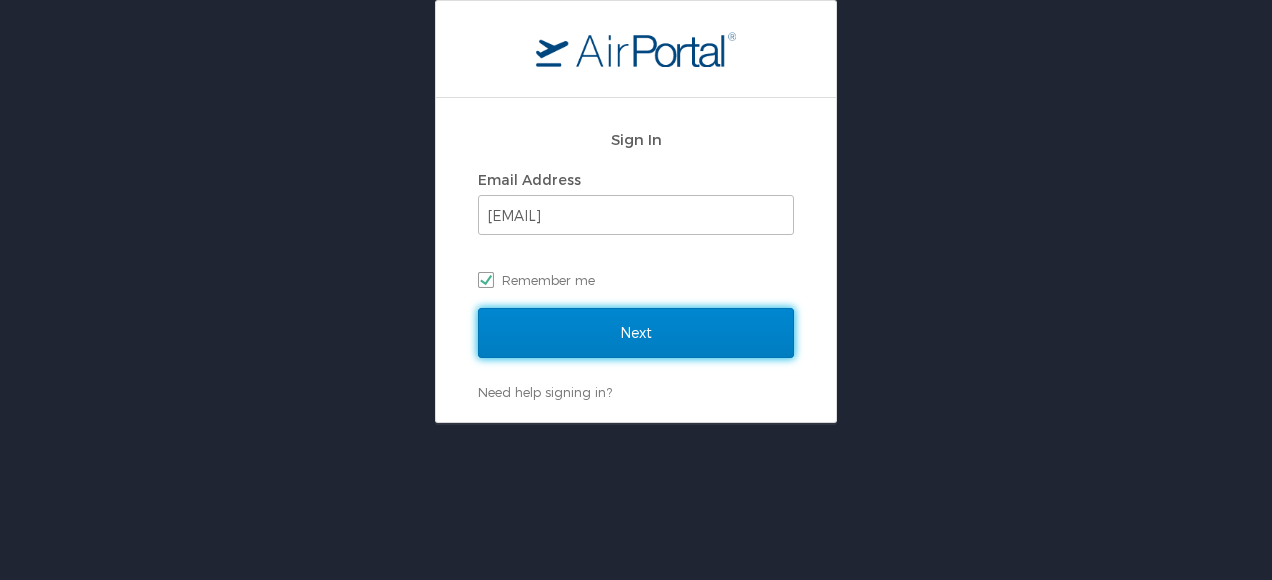 click on "Next" at bounding box center (636, 333) 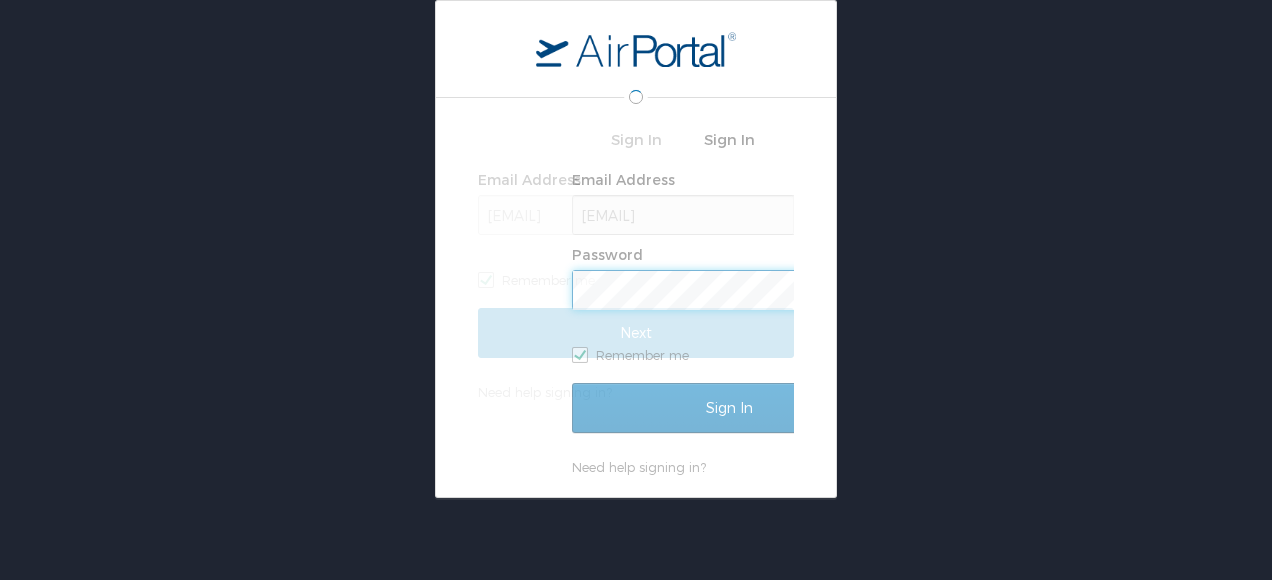 scroll, scrollTop: 0, scrollLeft: 0, axis: both 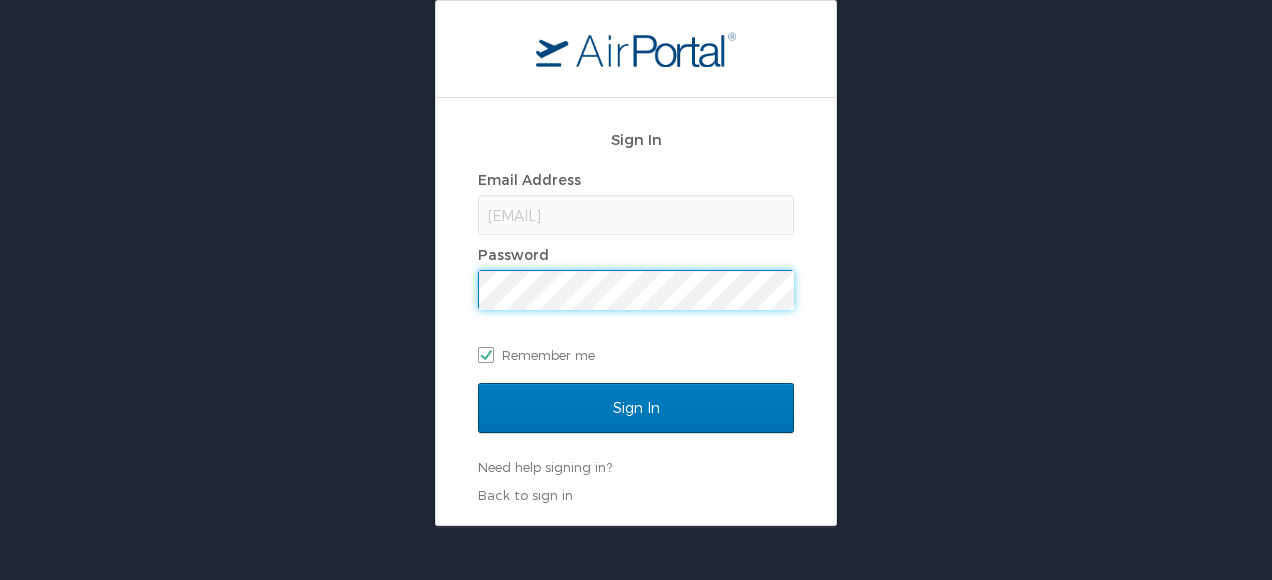 click on "Sign In" at bounding box center [636, 408] 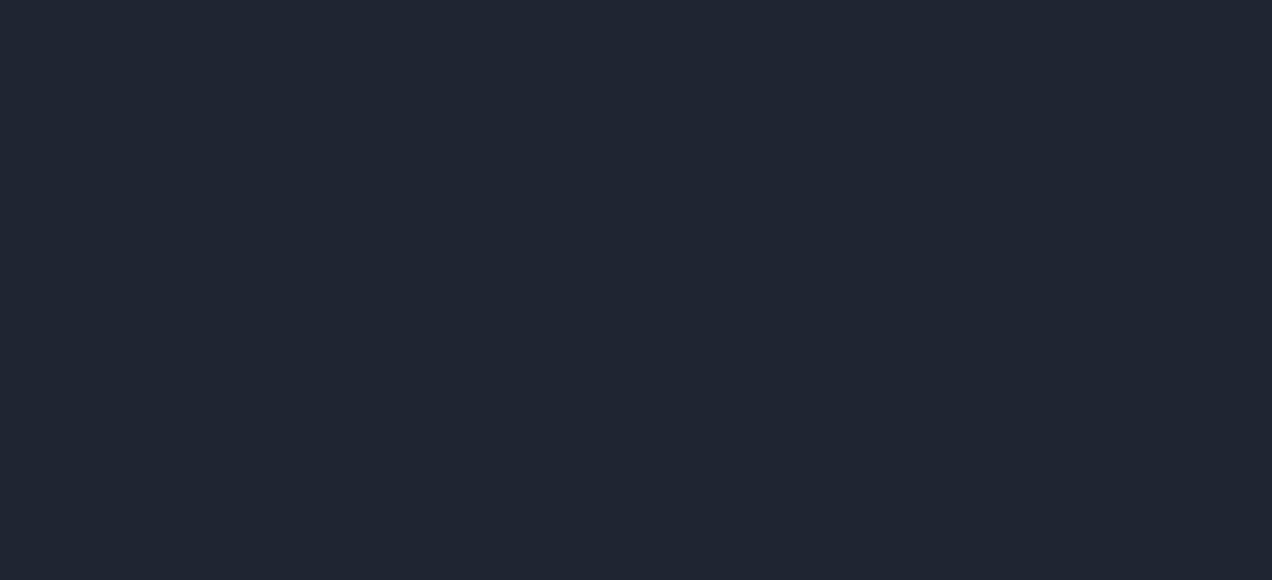 scroll, scrollTop: 0, scrollLeft: 0, axis: both 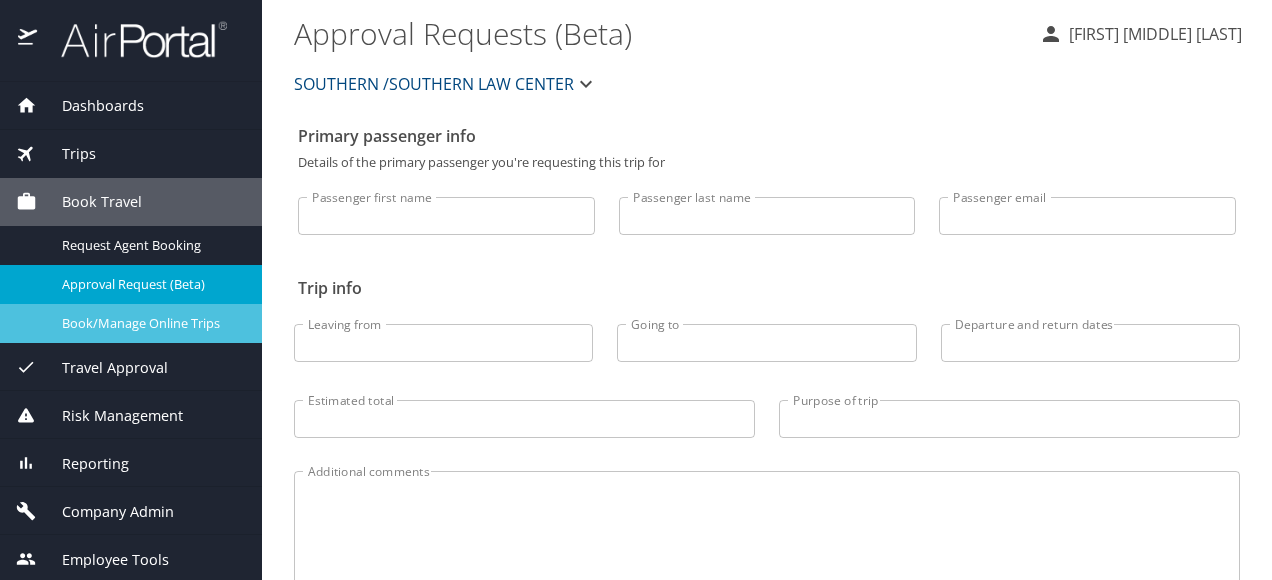 click on "Book/Manage Online Trips" at bounding box center (150, 323) 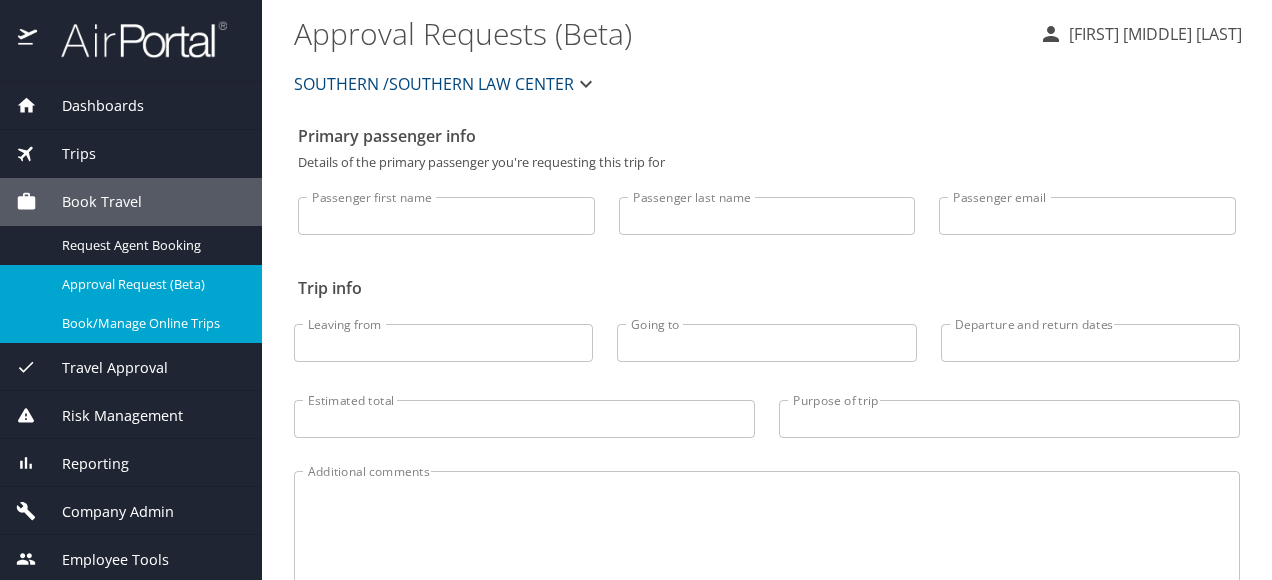 click on "Risk Management" at bounding box center [131, 416] 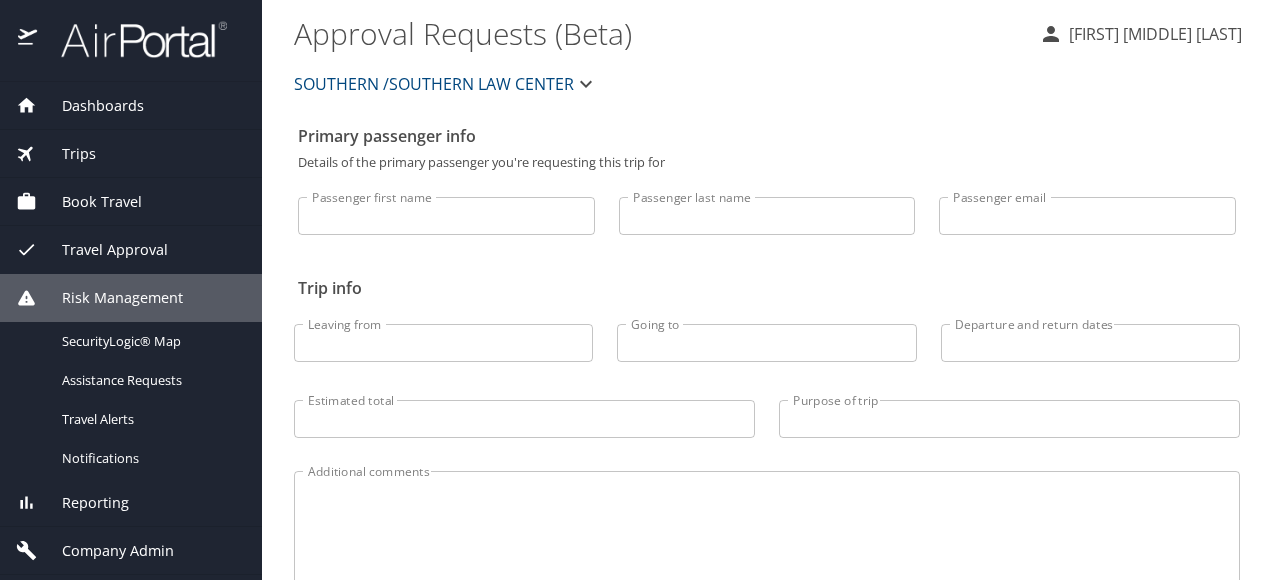 click on "Passenger first name" at bounding box center [446, 216] 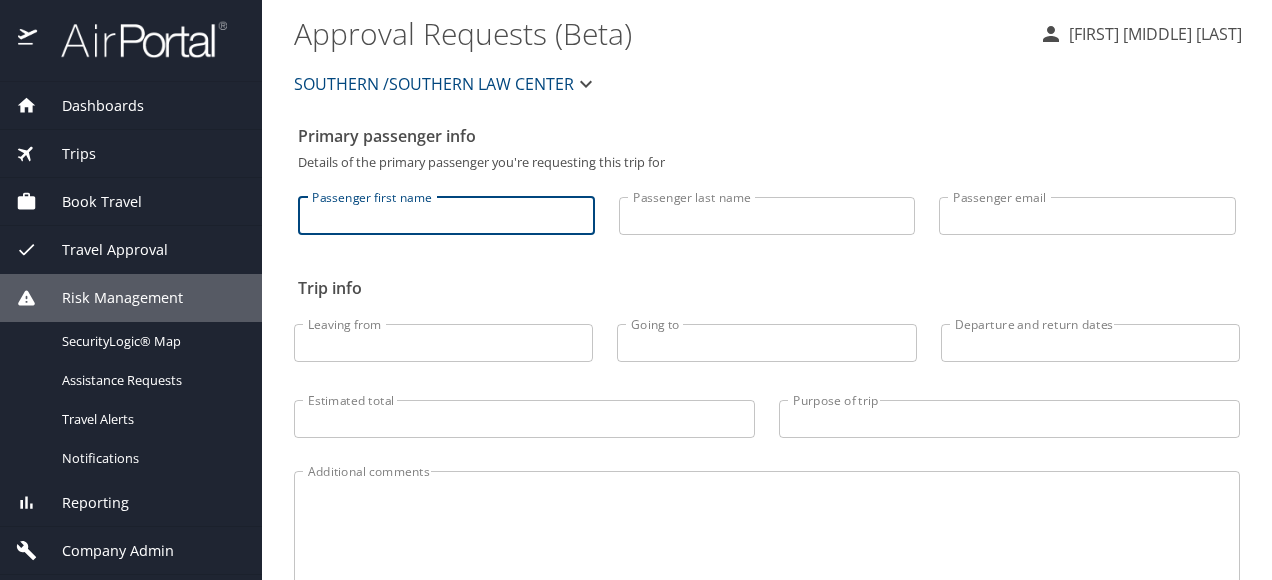 click on "Passenger first name" at bounding box center (446, 216) 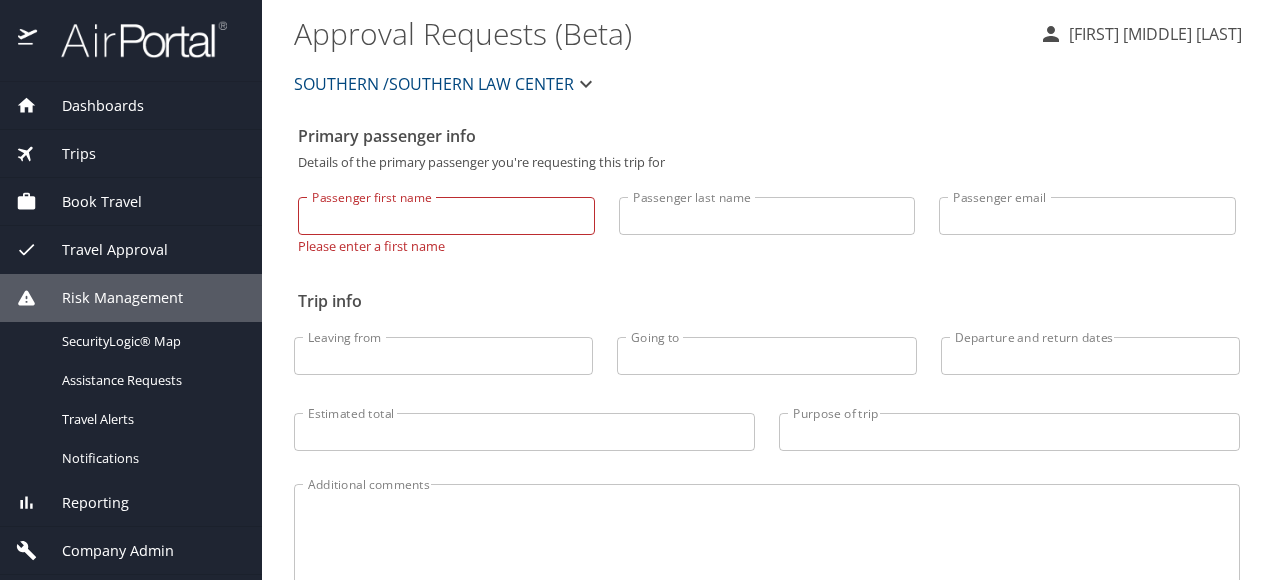 click on "Book Travel" at bounding box center [89, 202] 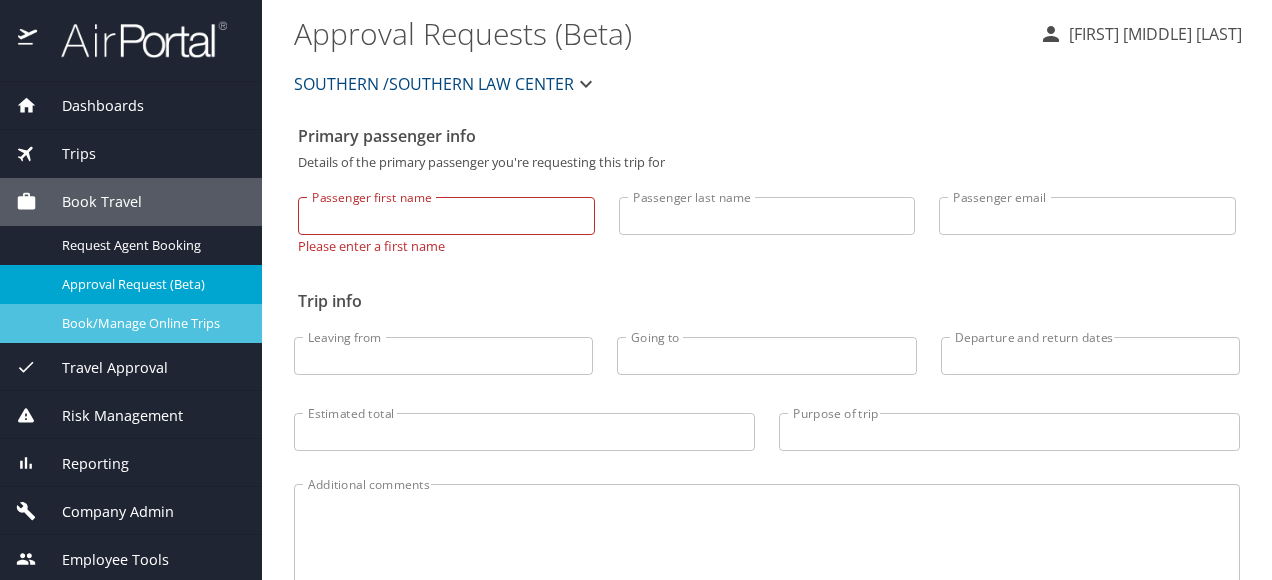 click on "Book/Manage Online Trips" at bounding box center (150, 323) 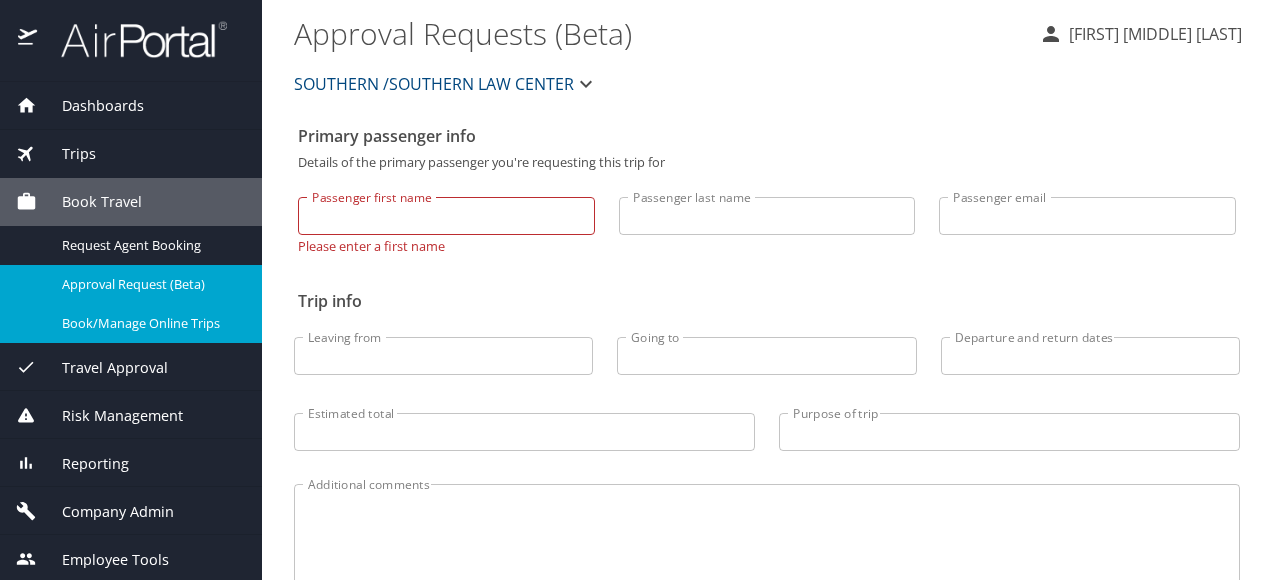 click on "[FIRST] [LAST]" at bounding box center [1152, 34] 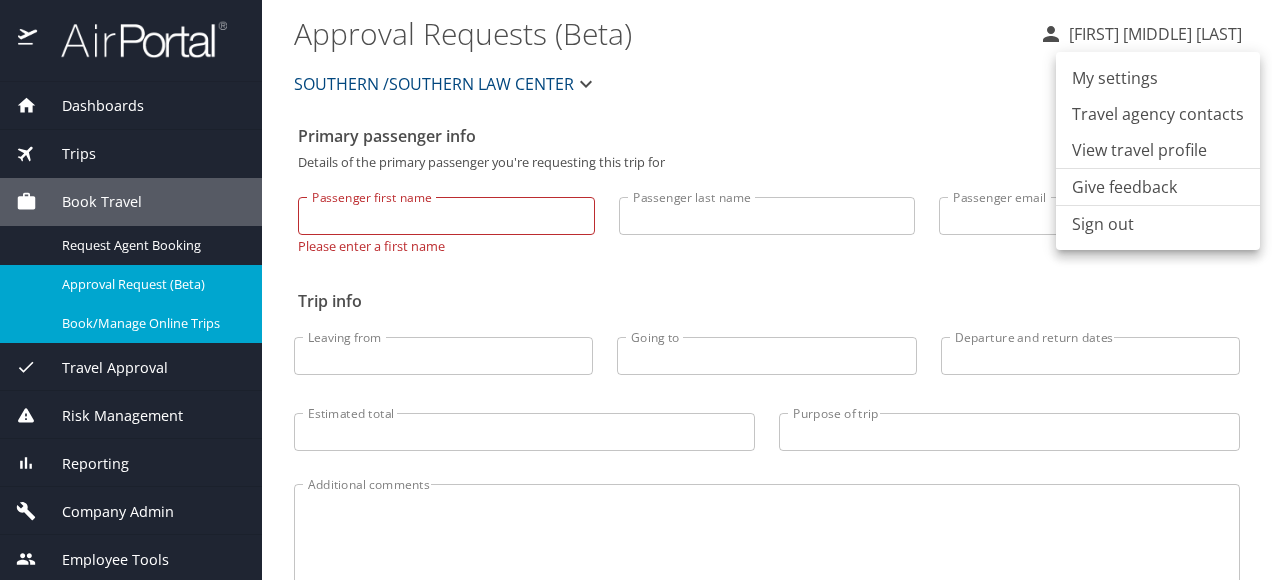 click at bounding box center [636, 290] 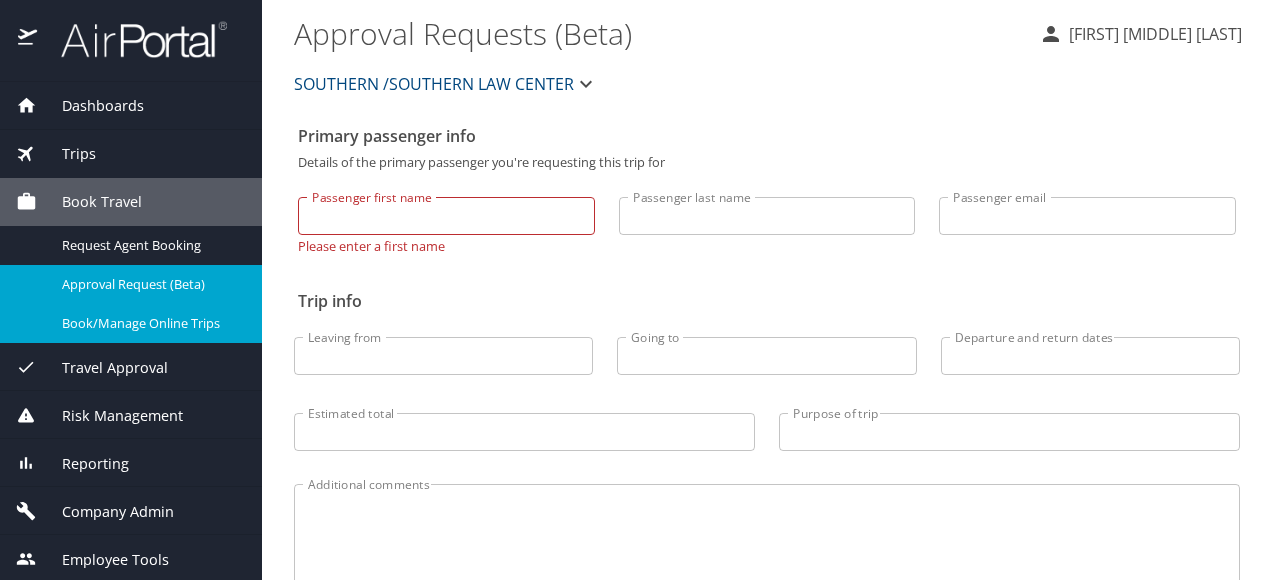 click on "Approval Request (Beta)" at bounding box center [131, 284] 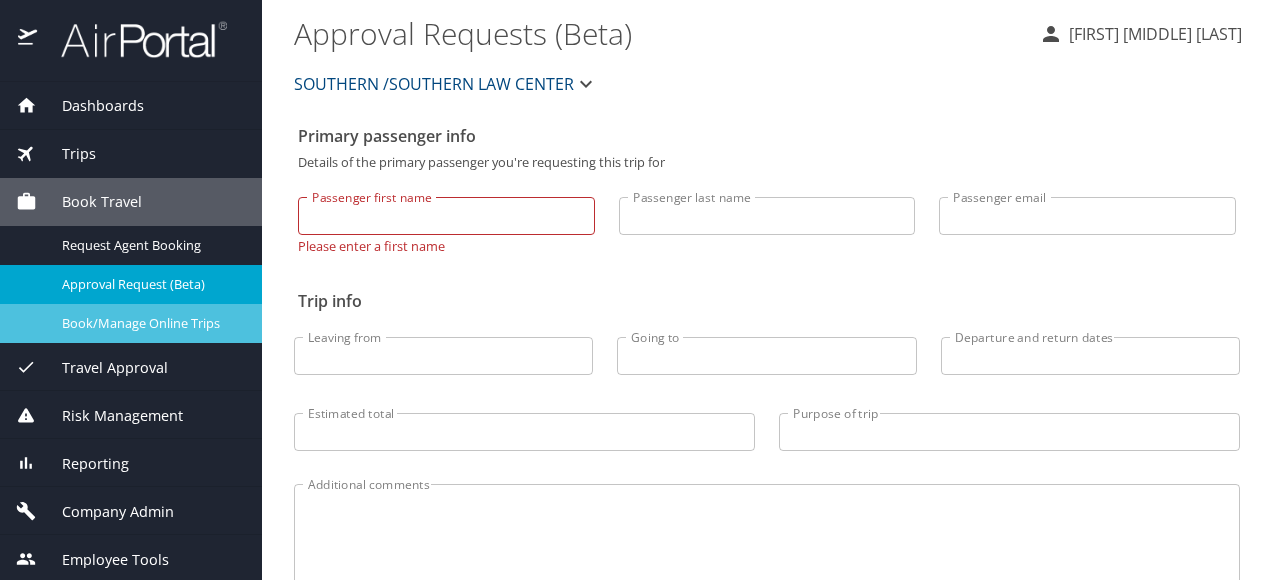 click on "Book/Manage Online Trips" at bounding box center [150, 323] 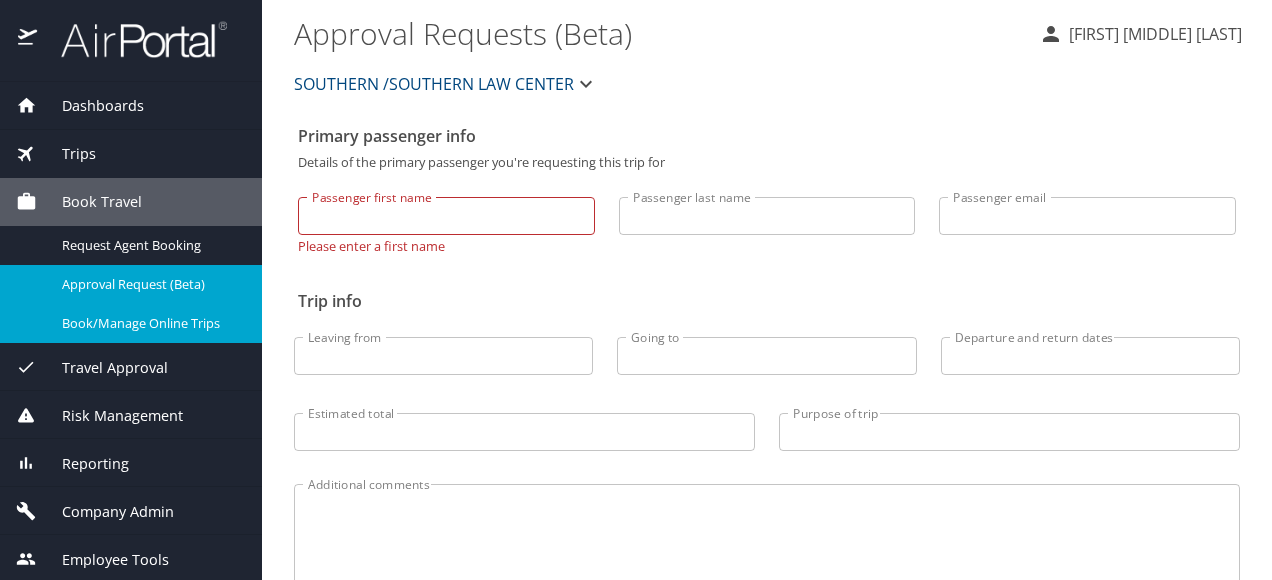 click on "Travel Approval" at bounding box center (102, 368) 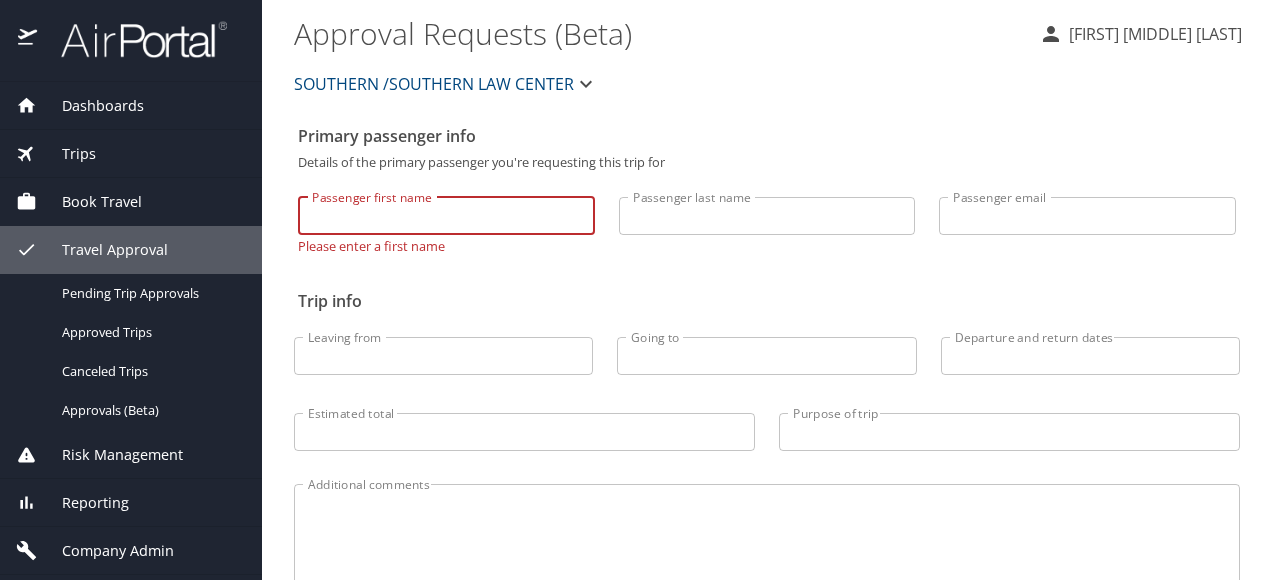 click on "Passenger first name" at bounding box center [446, 216] 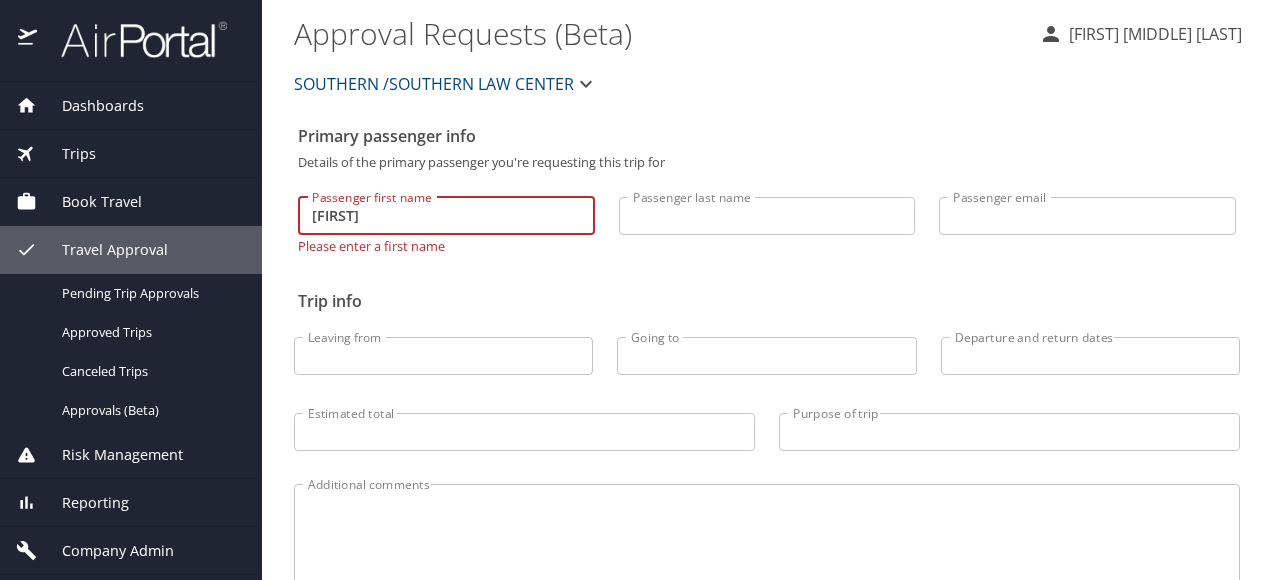 type on "Tracie" 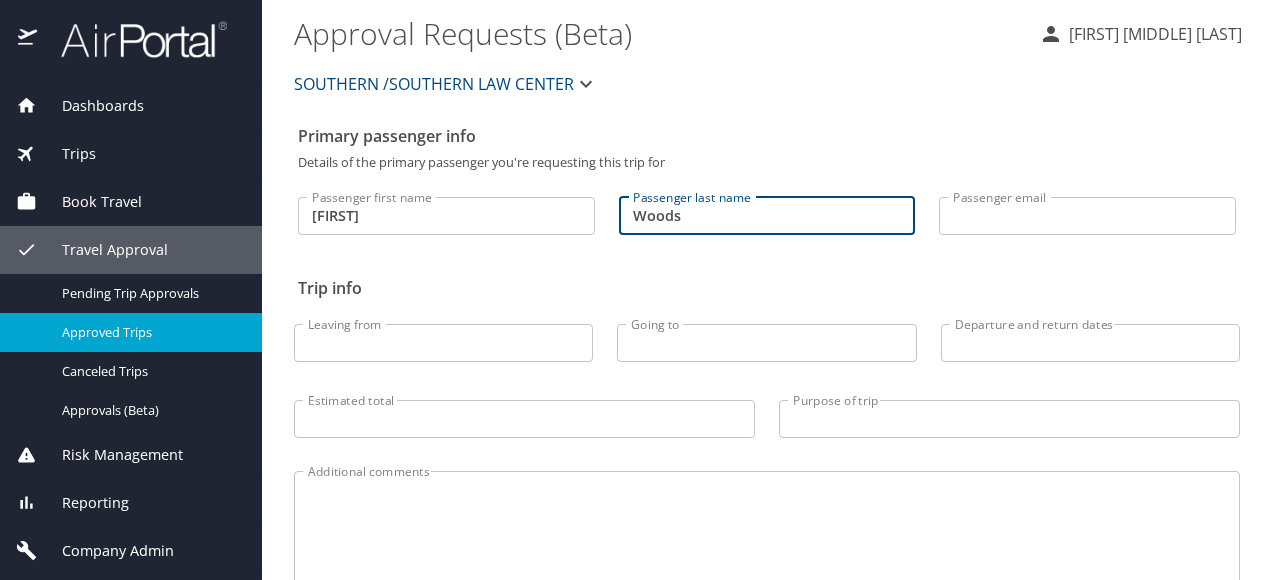 type on "Woods" 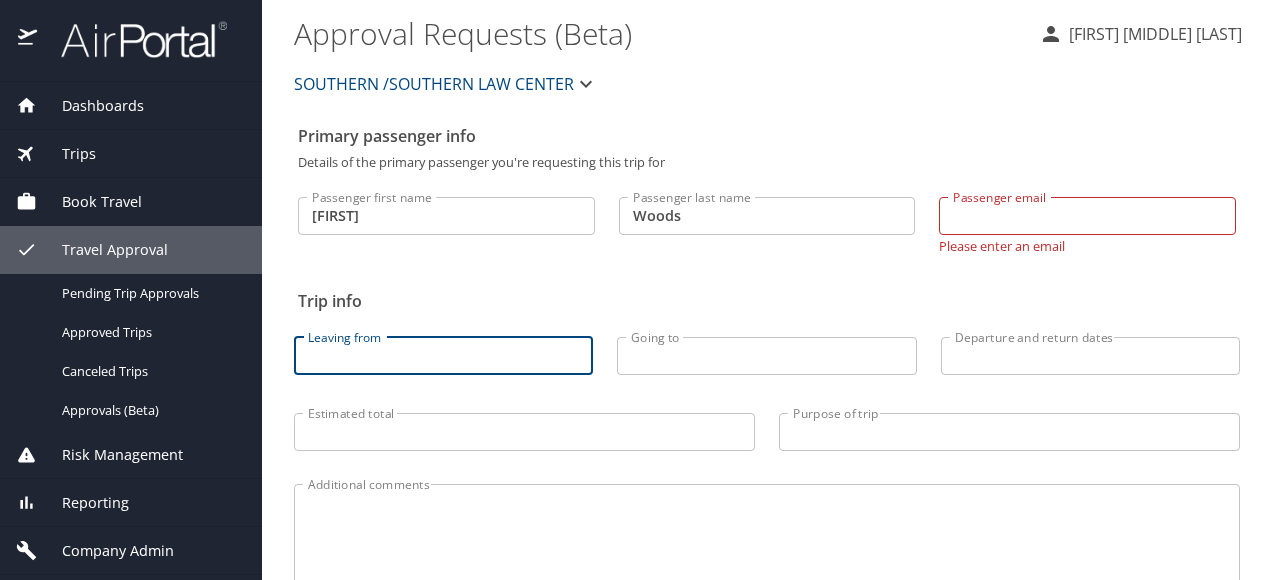 click on "Leaving from Leaving from" at bounding box center [443, 351] 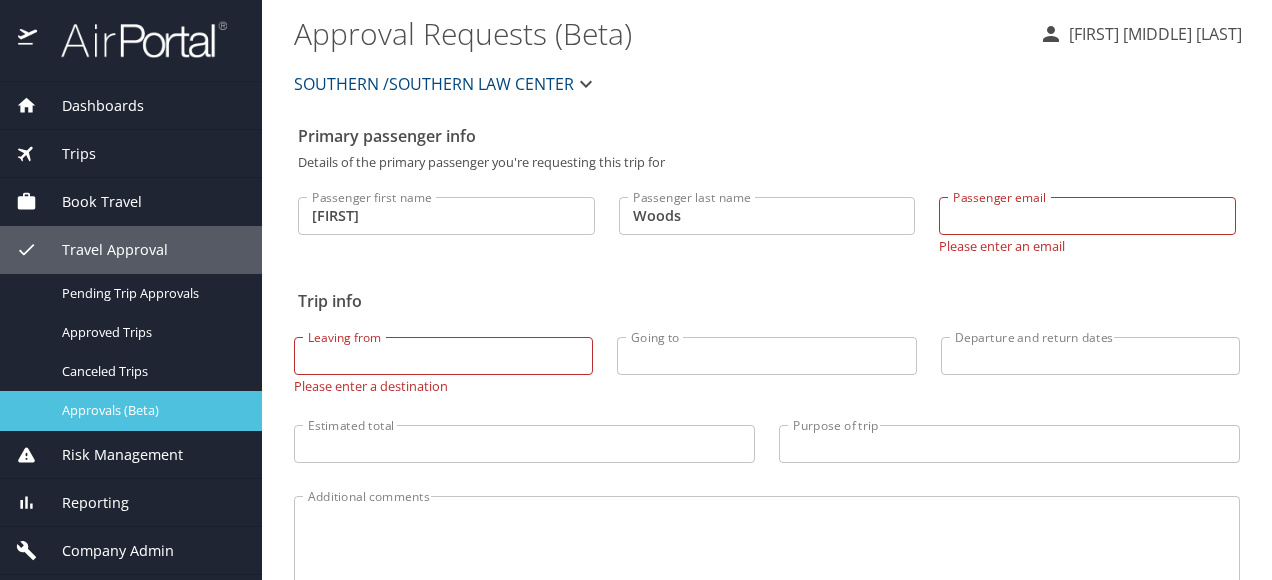 click on "Approvals (Beta)" at bounding box center (150, 410) 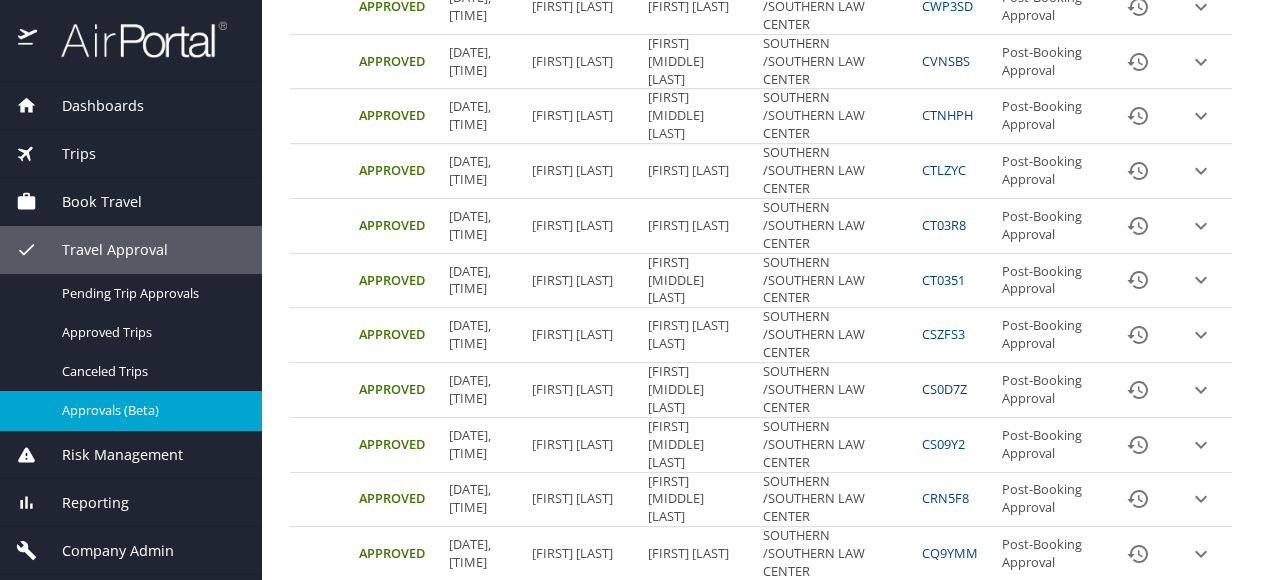 scroll, scrollTop: 800, scrollLeft: 0, axis: vertical 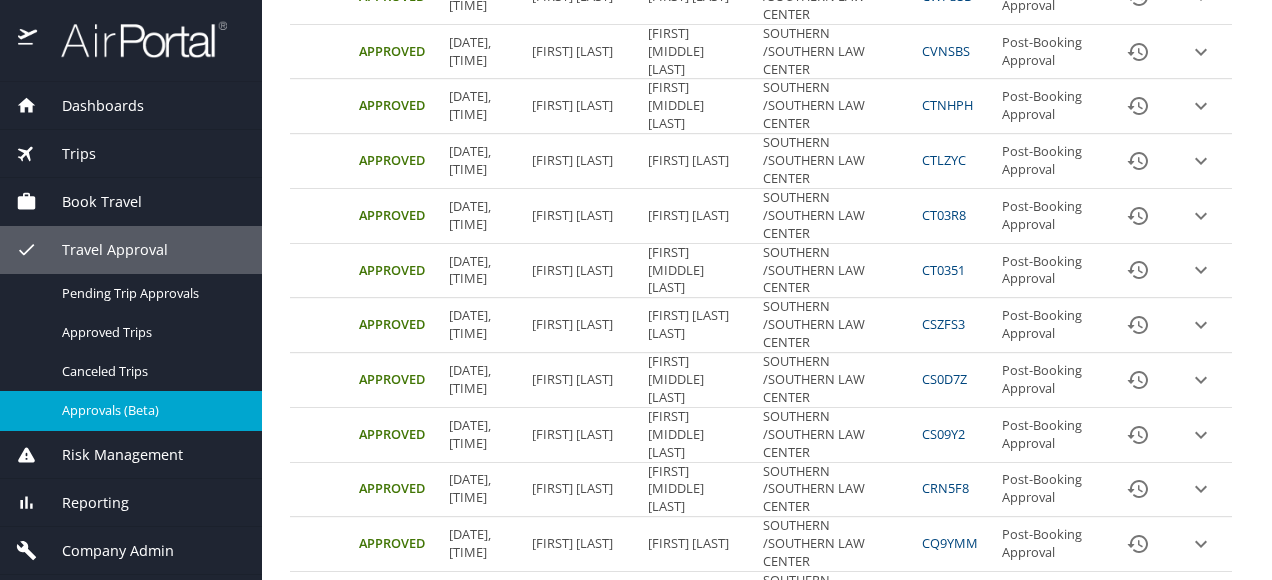 click on "Book Travel" at bounding box center (89, 202) 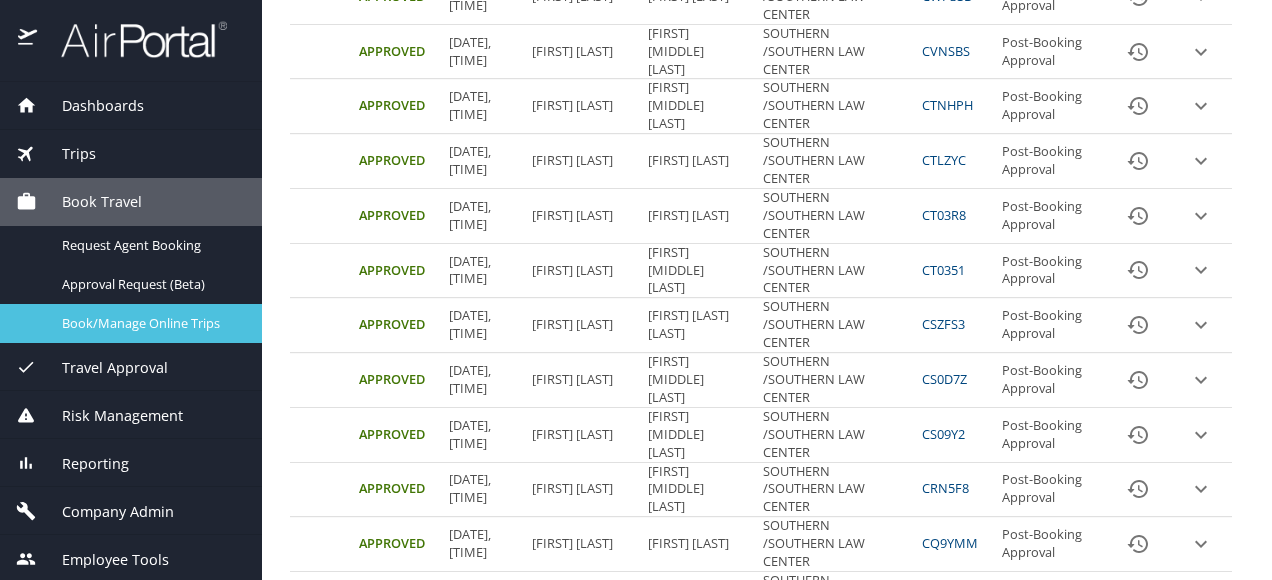 click on "Book/Manage Online Trips" at bounding box center (131, 323) 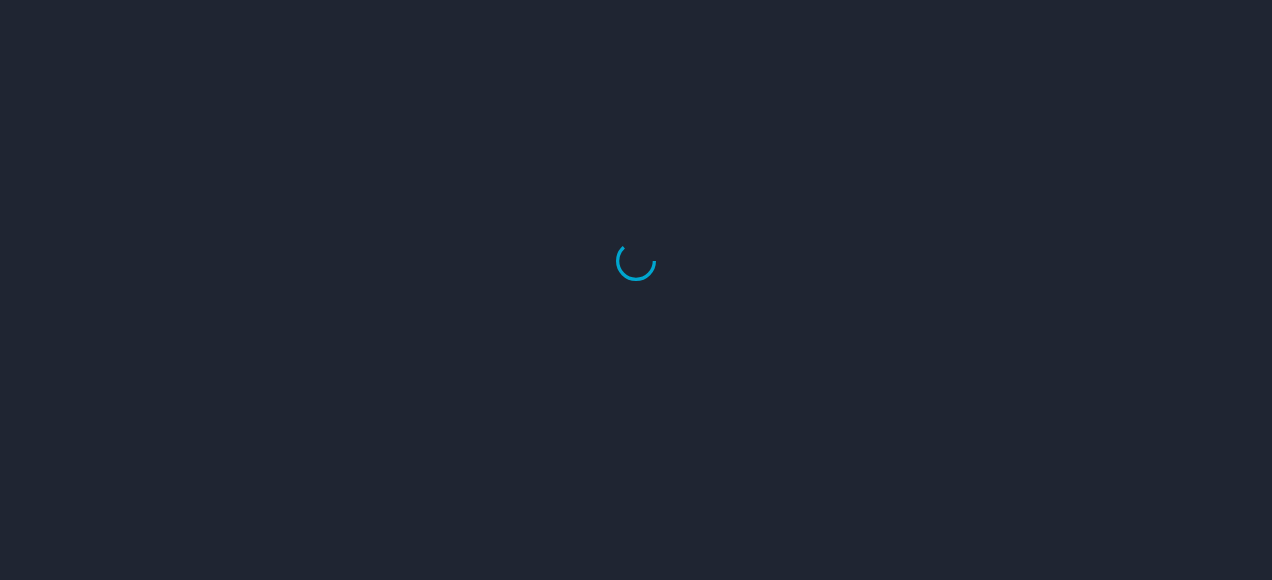 scroll, scrollTop: 0, scrollLeft: 0, axis: both 